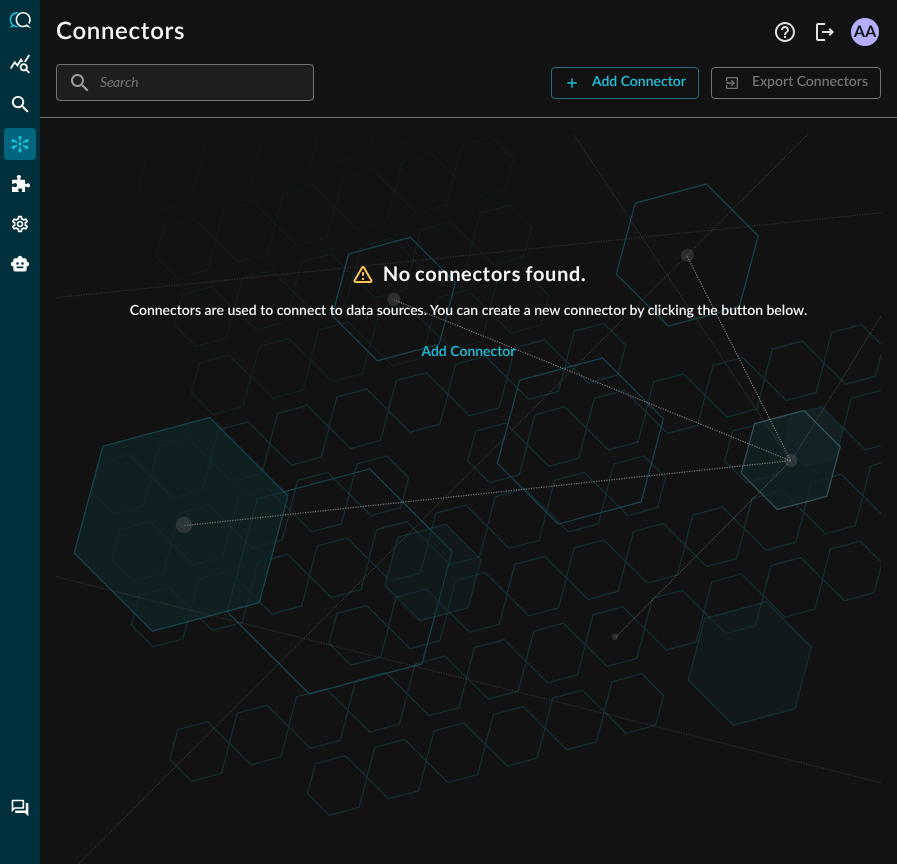 scroll, scrollTop: 0, scrollLeft: 0, axis: both 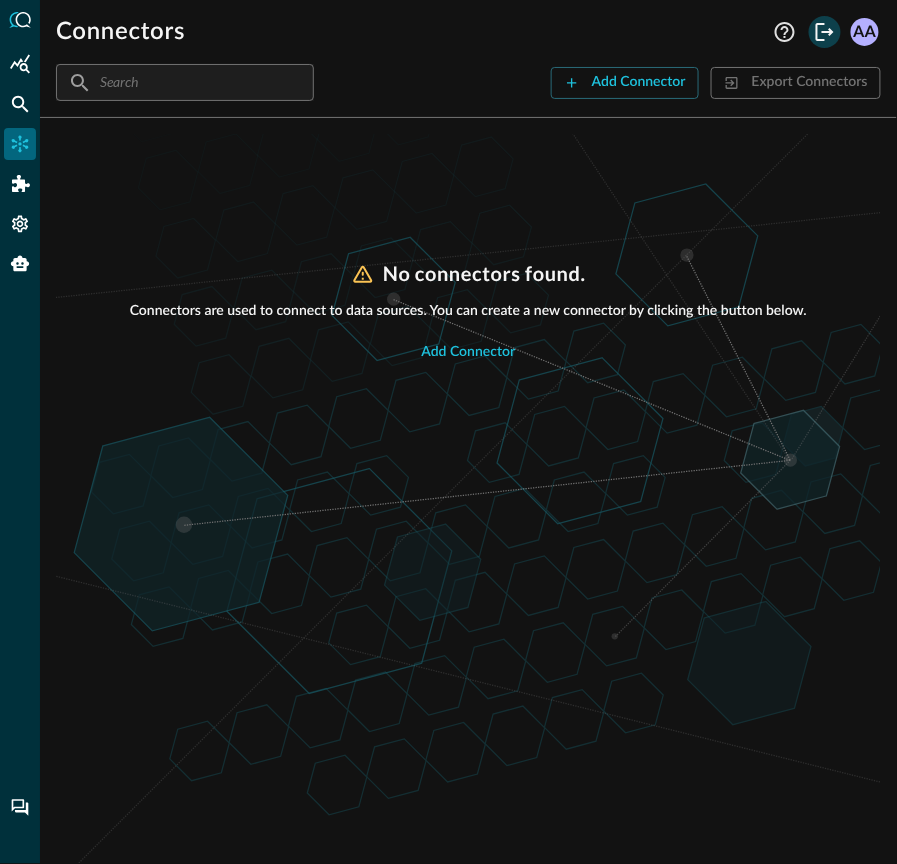 click on "Logout" at bounding box center [825, 32] 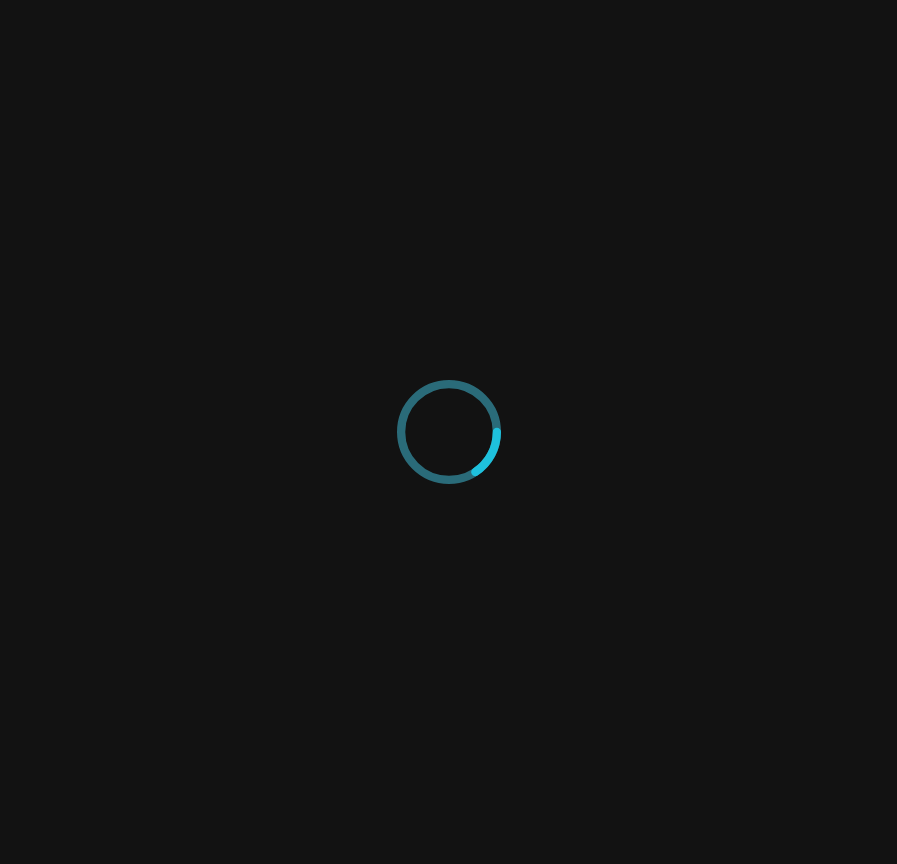 scroll, scrollTop: 0, scrollLeft: 0, axis: both 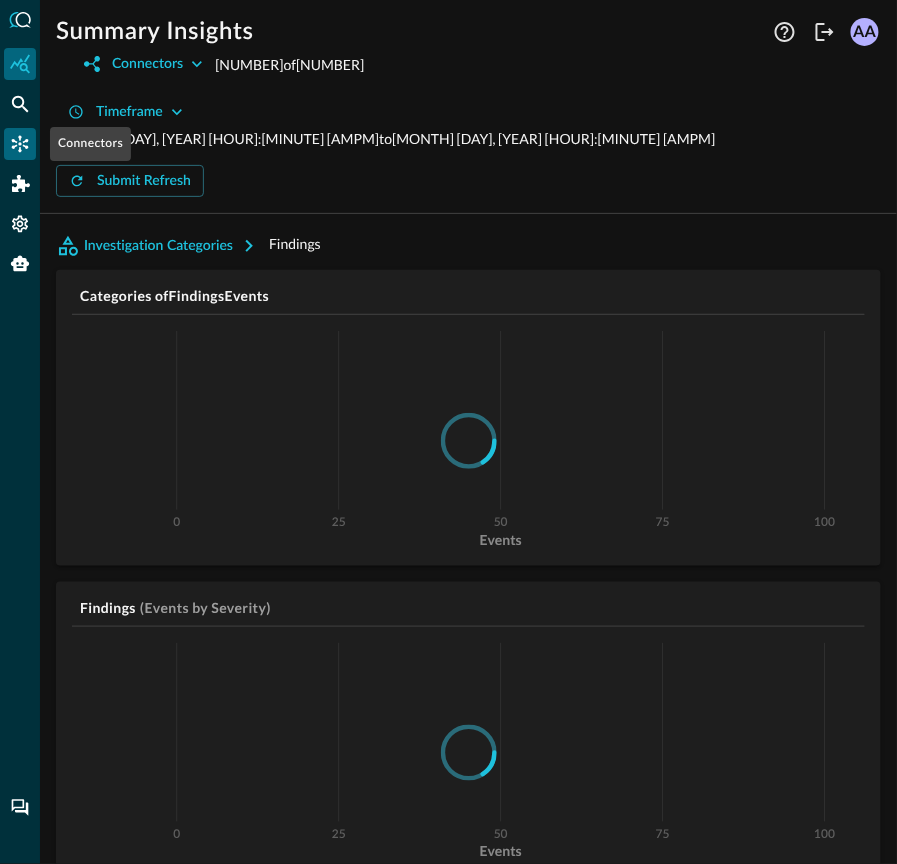 click at bounding box center [20, 144] 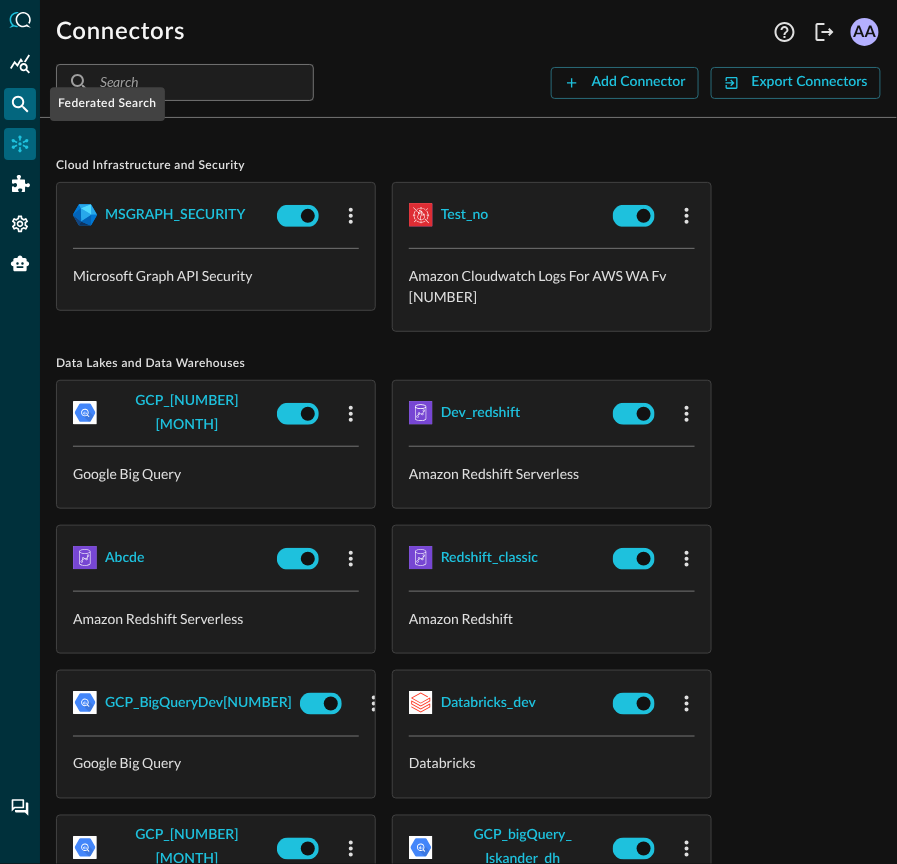 click at bounding box center (20, 104) 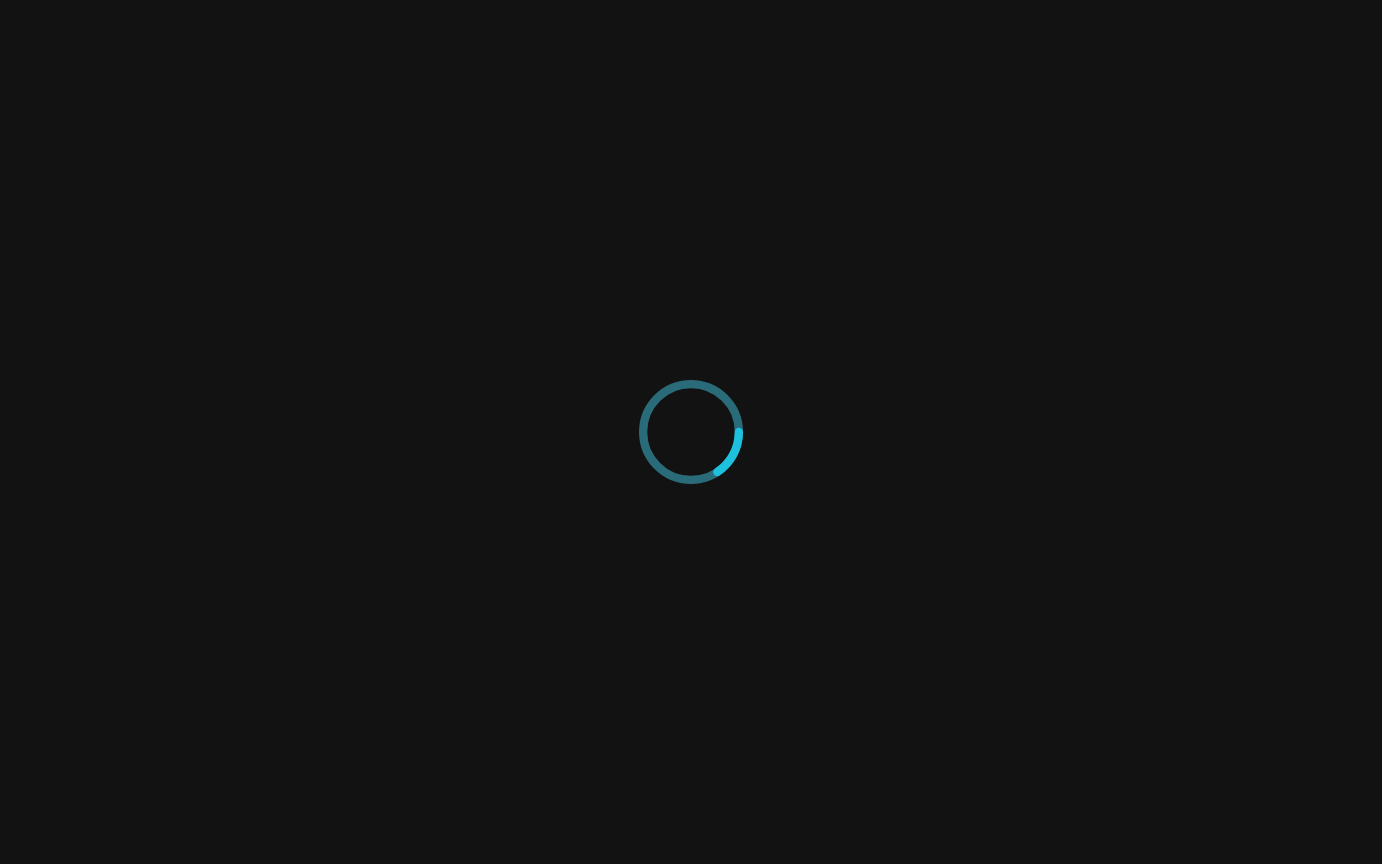 scroll, scrollTop: 0, scrollLeft: 0, axis: both 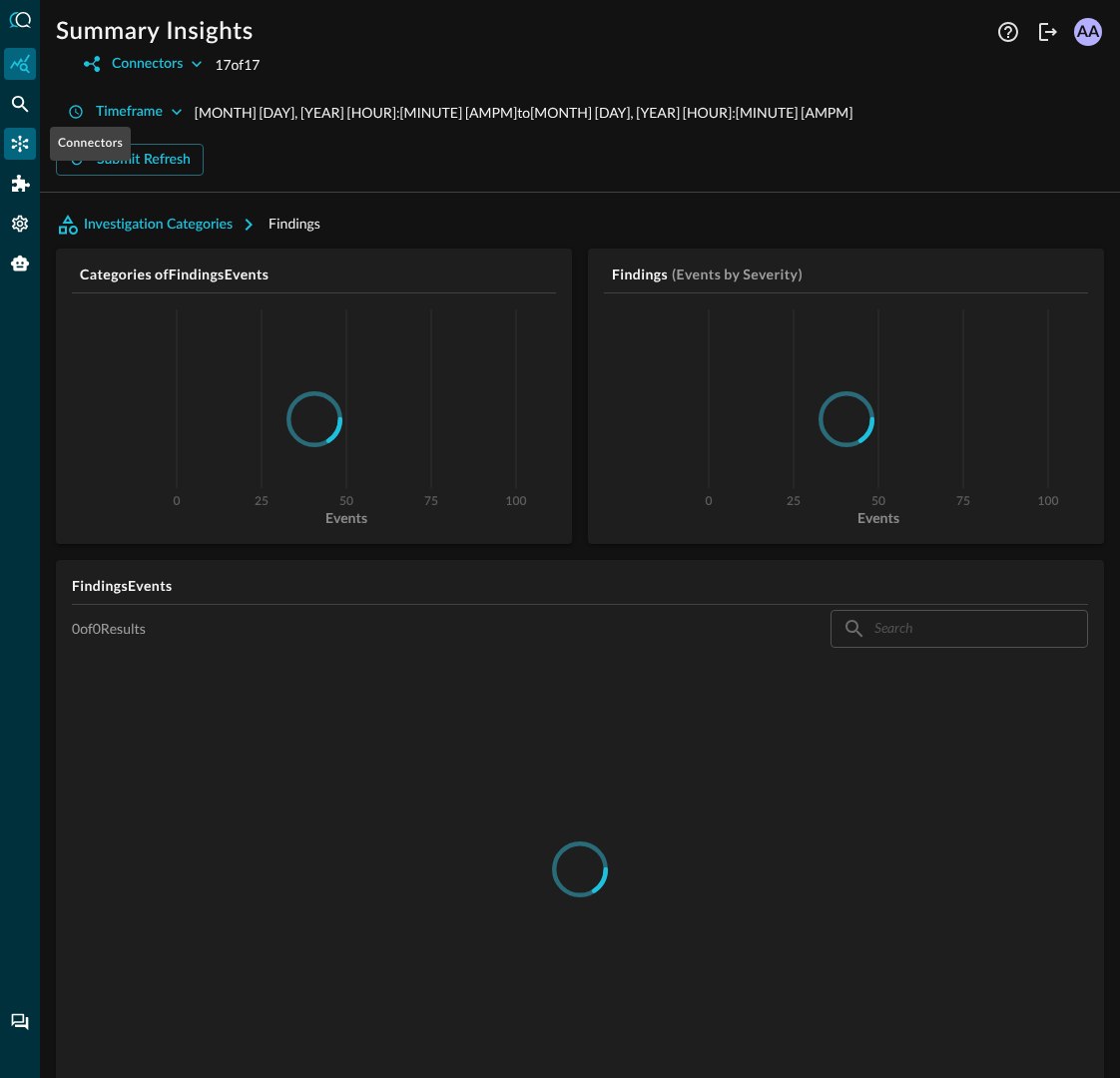 click at bounding box center [20, 144] 